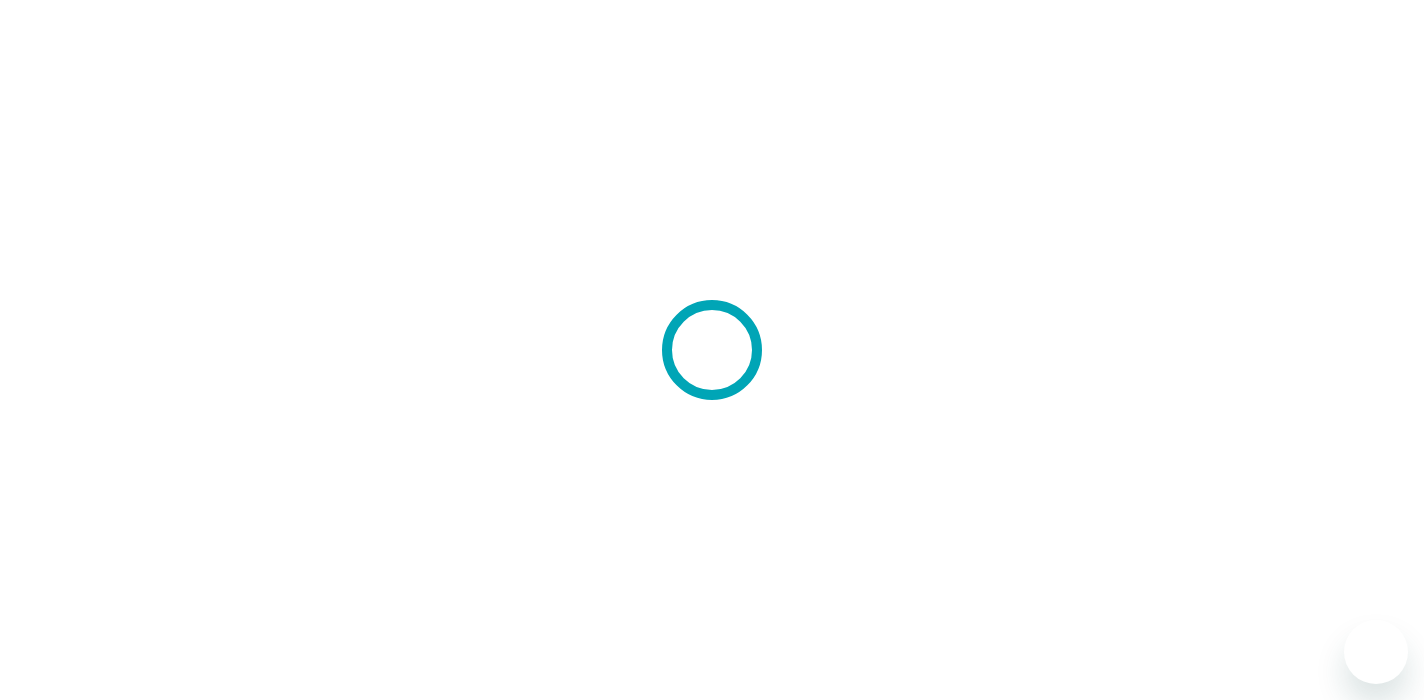scroll, scrollTop: 0, scrollLeft: 0, axis: both 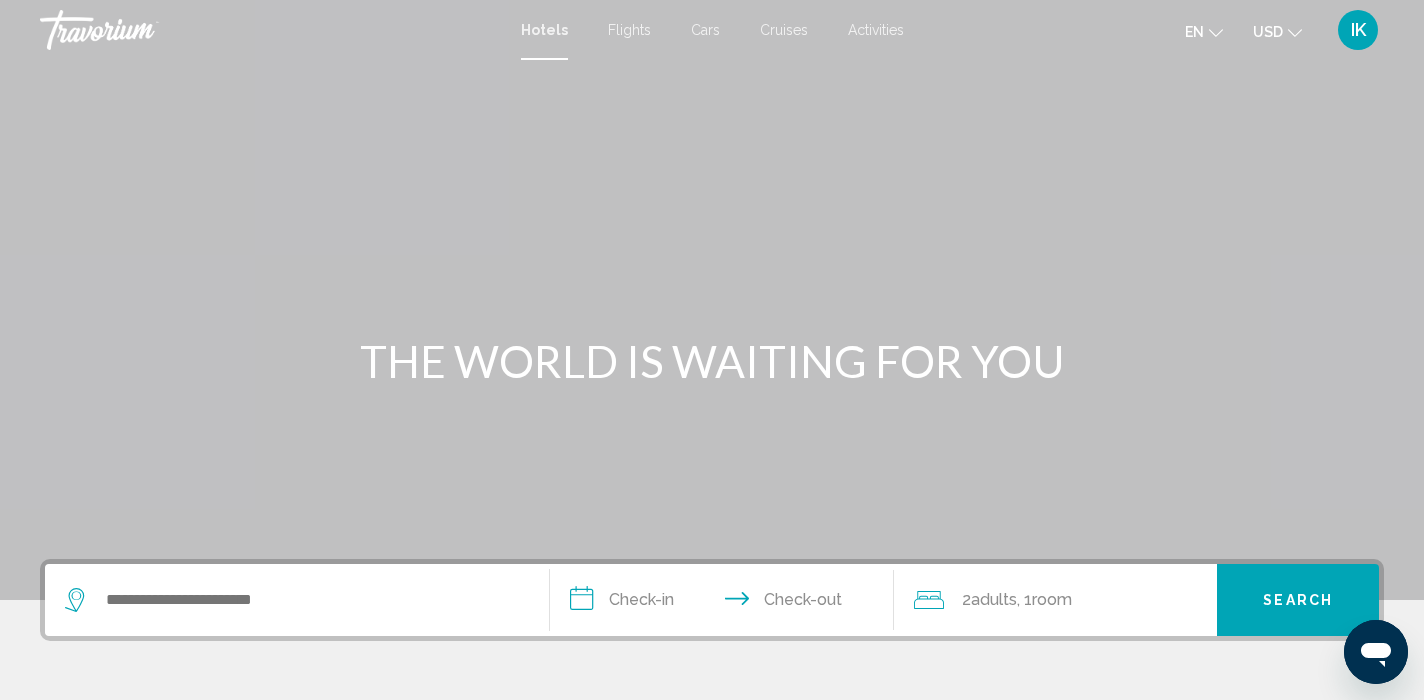 click on "Flights" at bounding box center [629, 30] 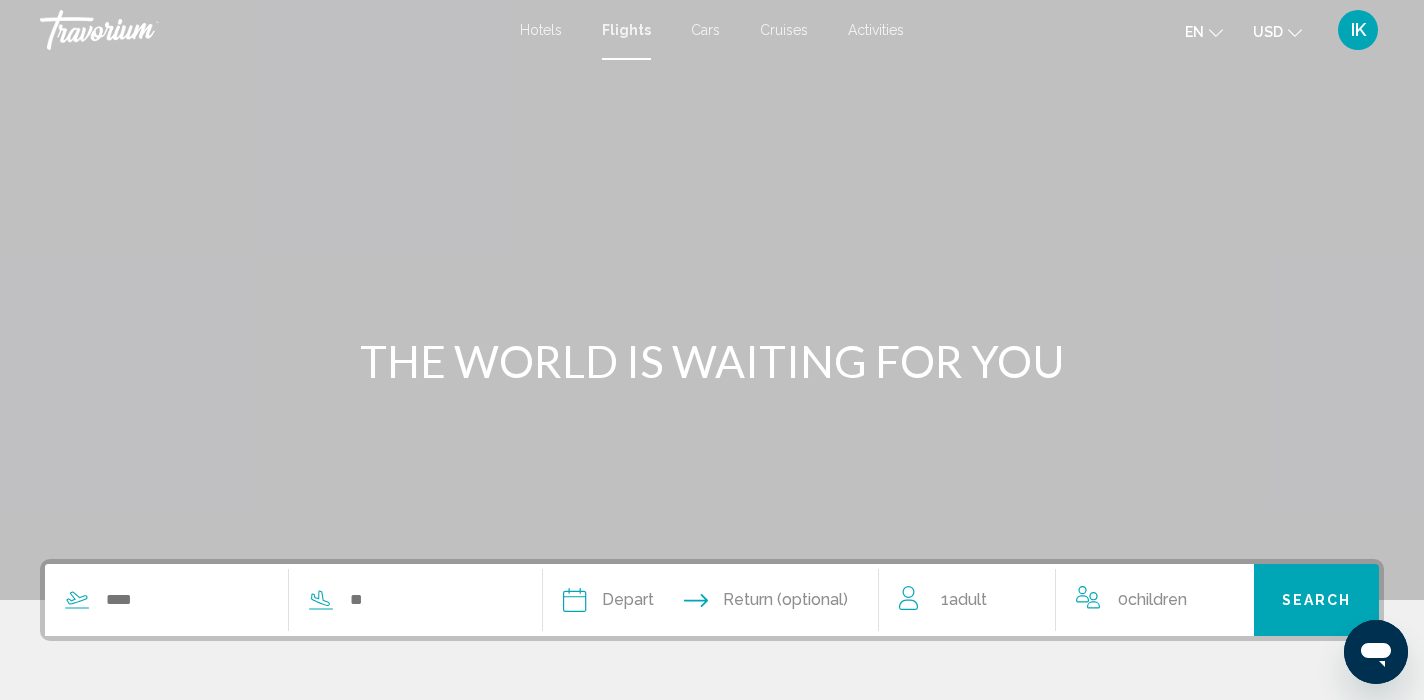 click at bounding box center (278, 600) 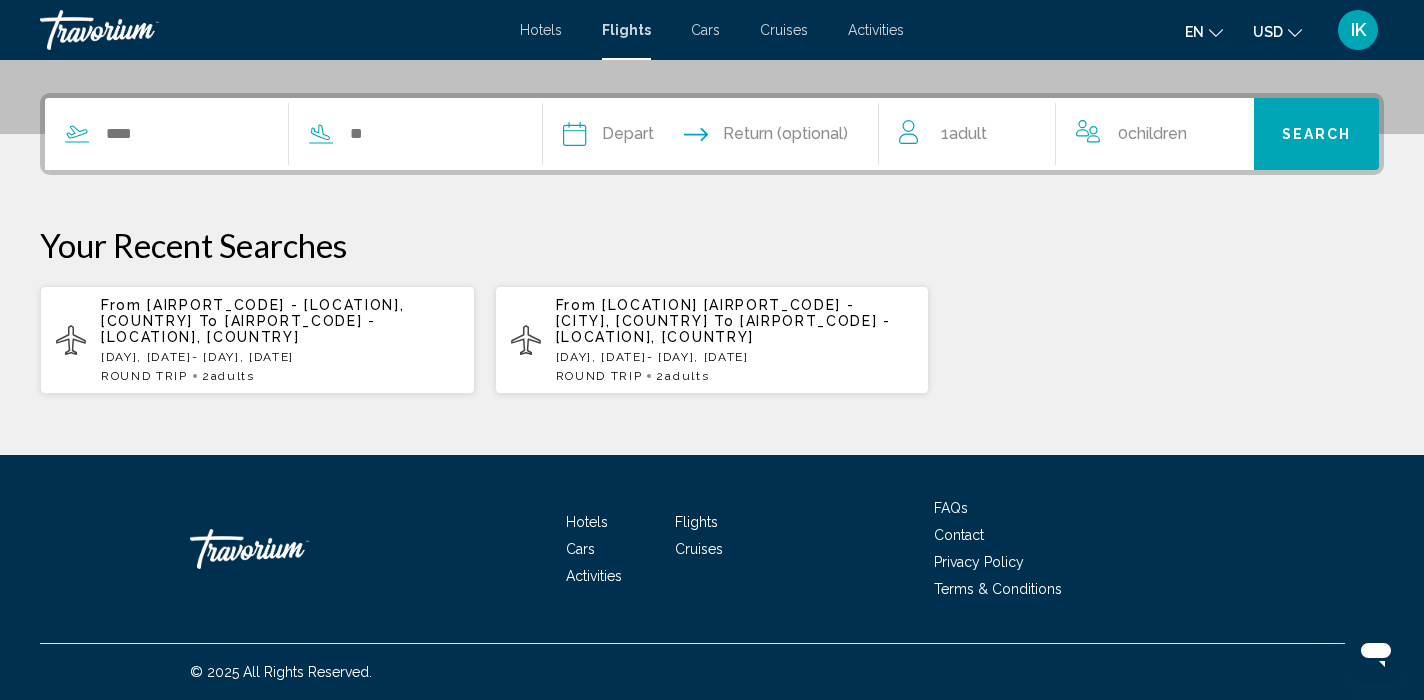 scroll, scrollTop: 485, scrollLeft: 0, axis: vertical 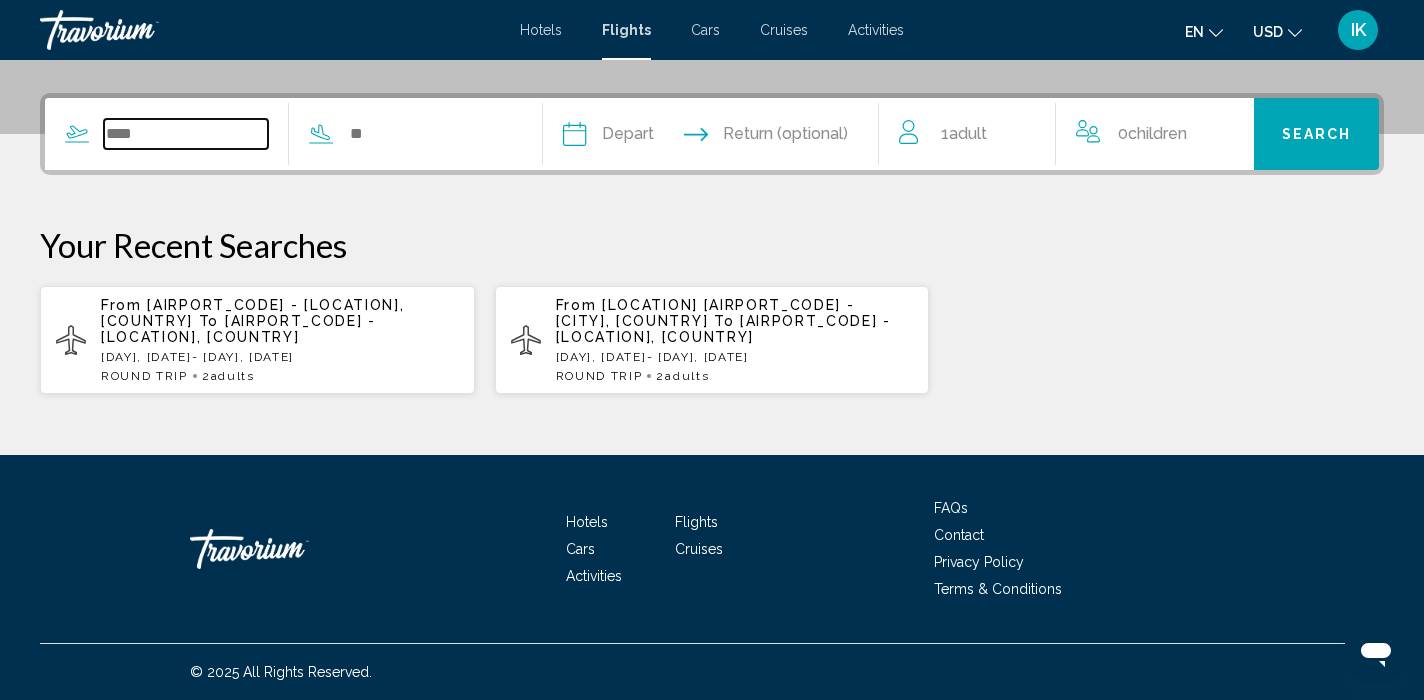 click at bounding box center (186, 134) 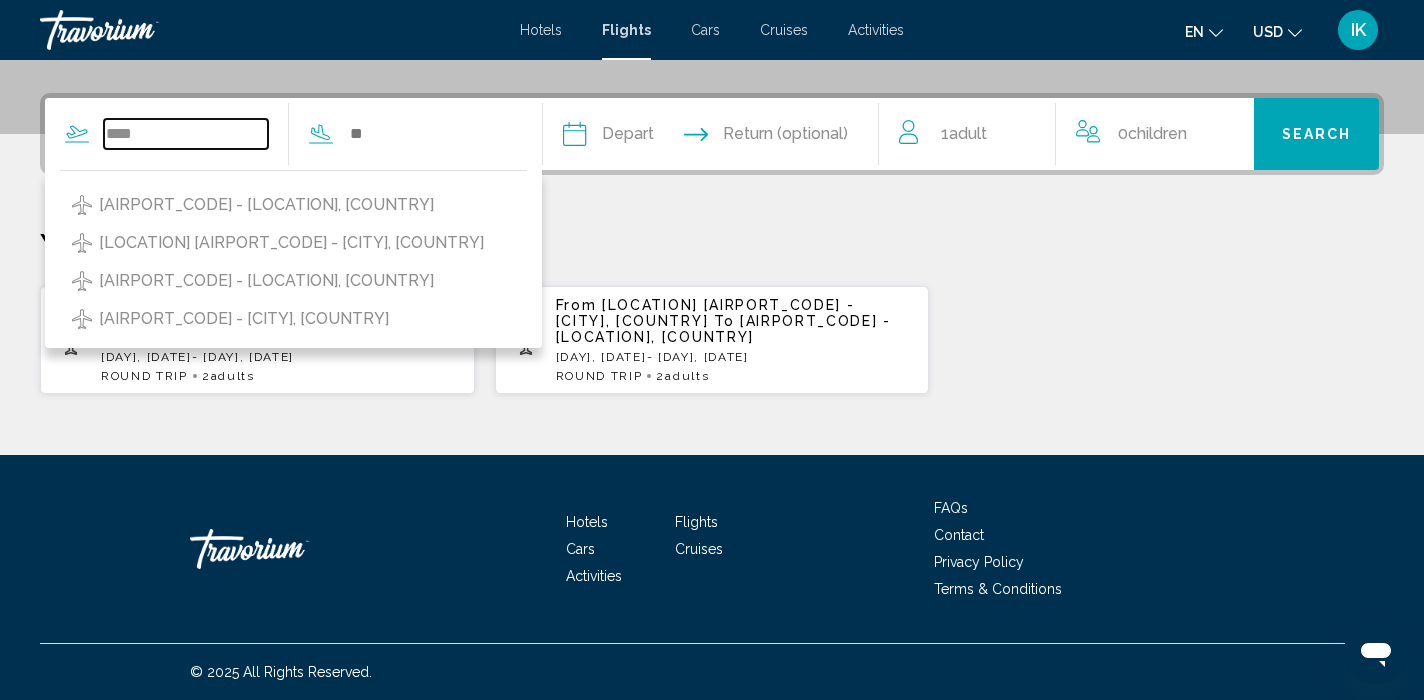 type on "****" 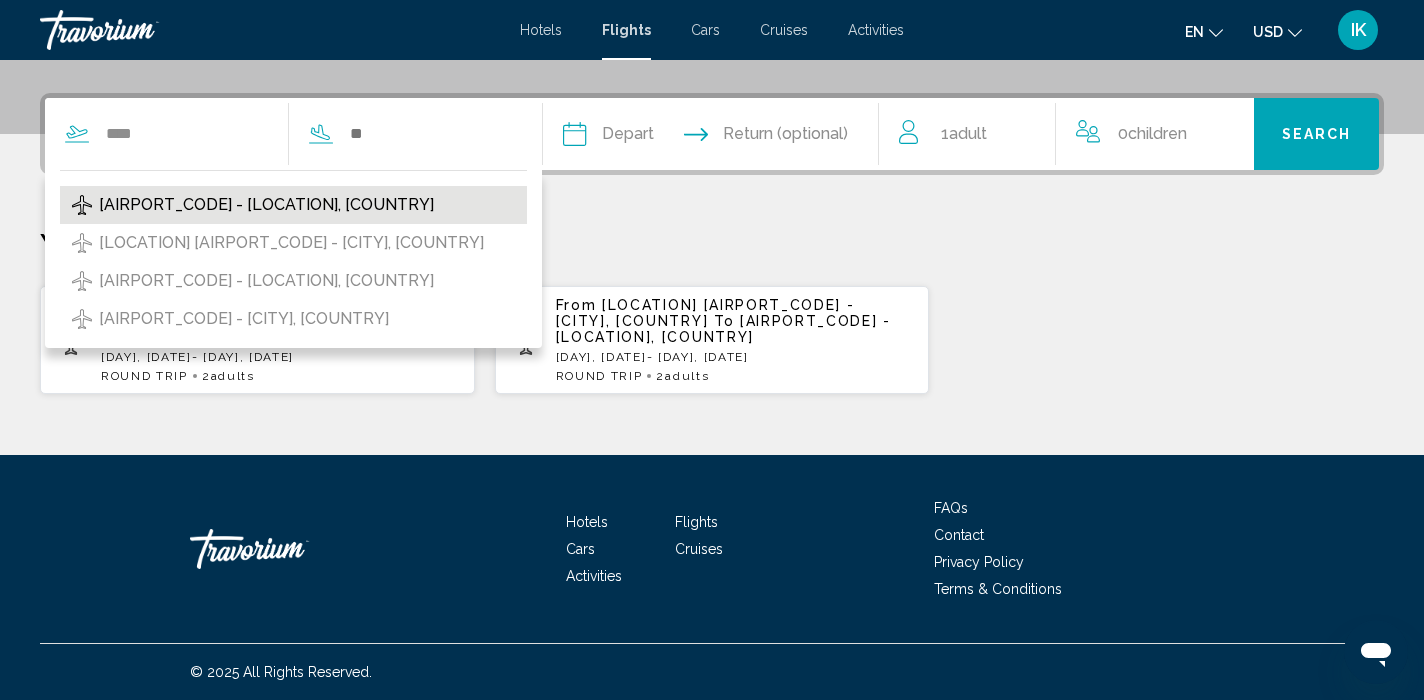 drag, startPoint x: 160, startPoint y: 119, endPoint x: 267, endPoint y: 187, distance: 126.779335 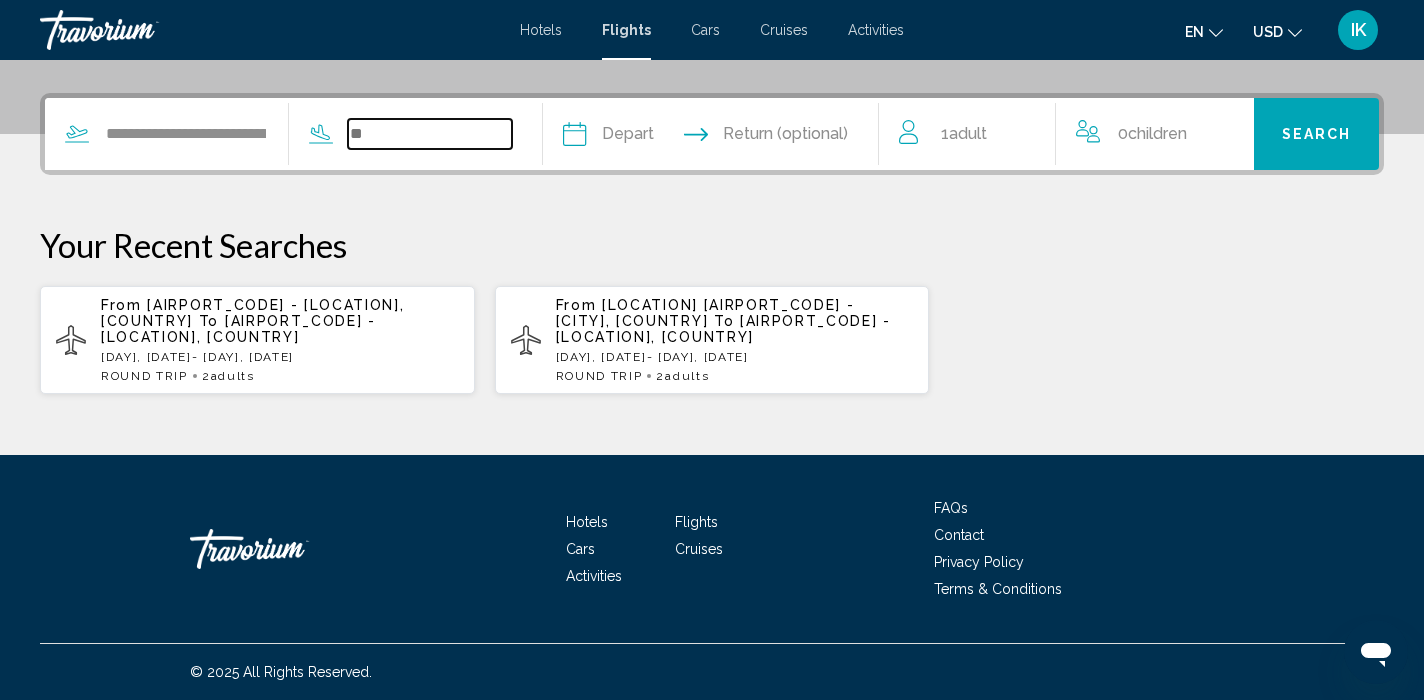 click at bounding box center [430, 134] 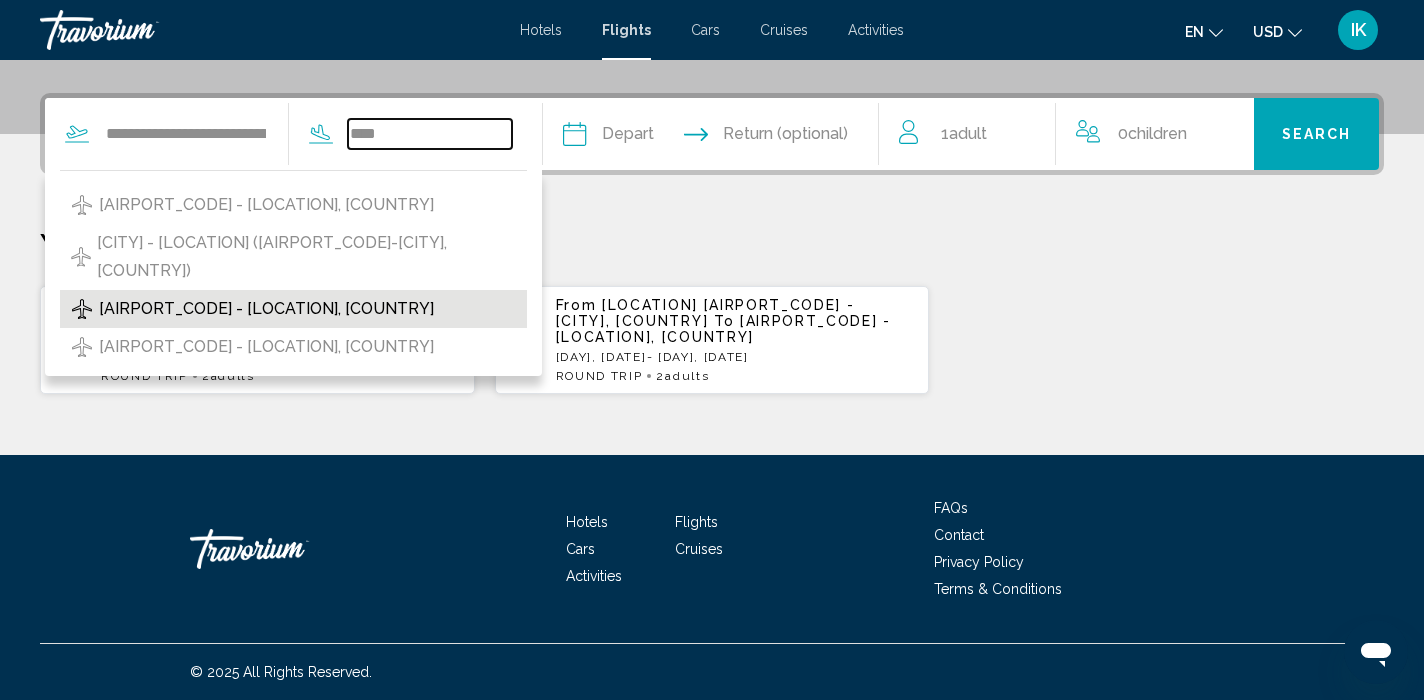 type on "****" 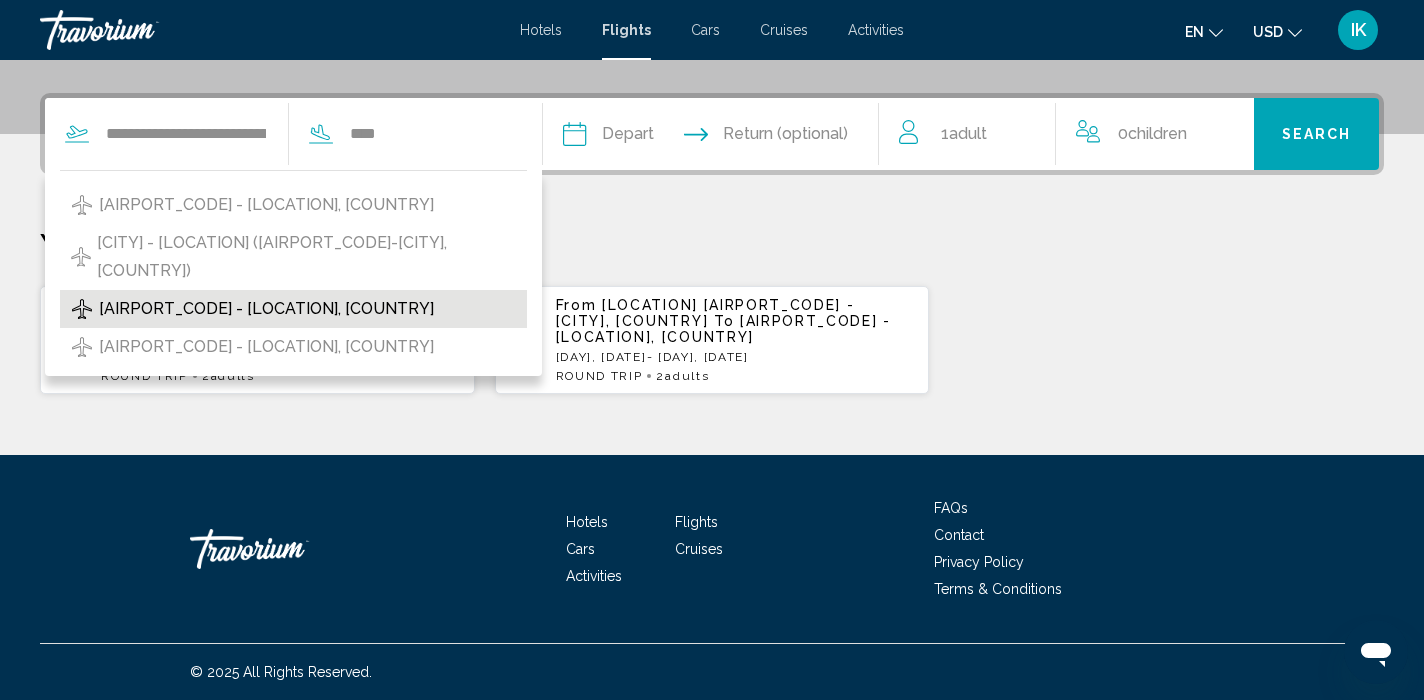 click on "[AIRPORT_CODE] - [LOCATION], [COUNTRY]" at bounding box center (266, 205) 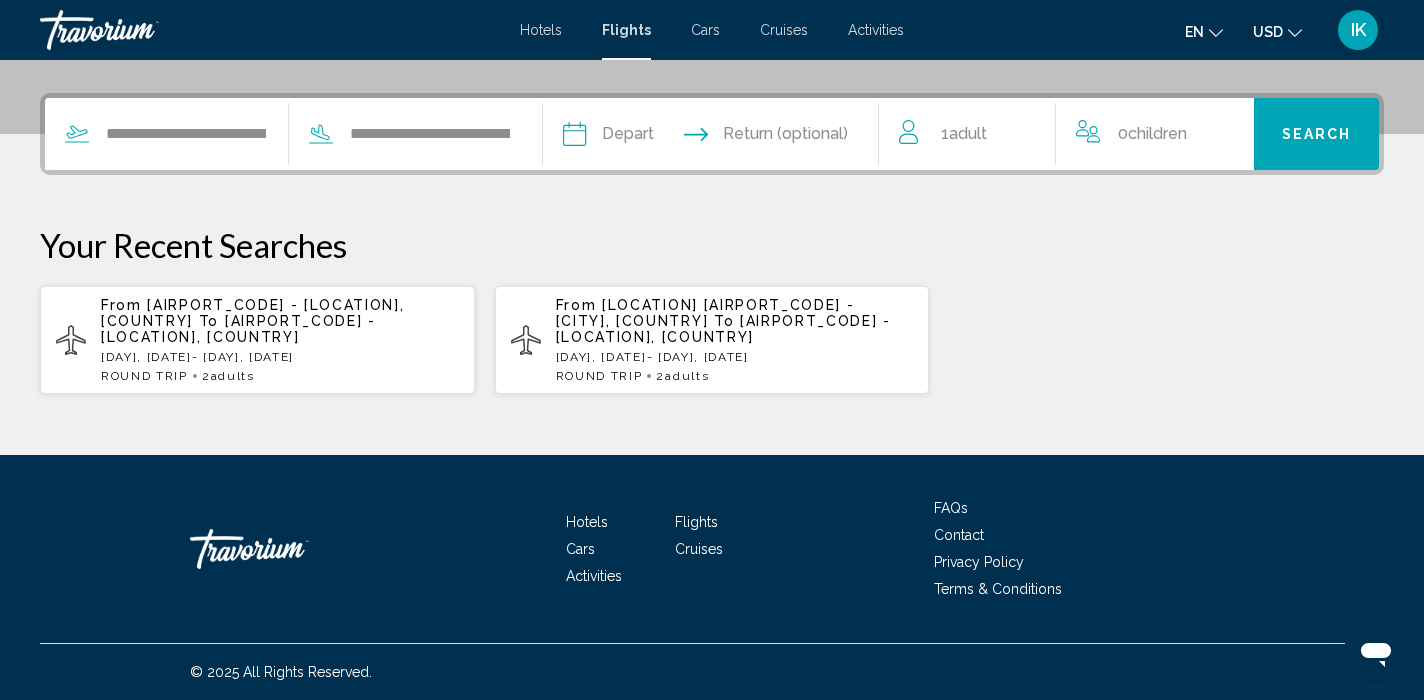 click on "Return (optional)" at bounding box center [785, 134] 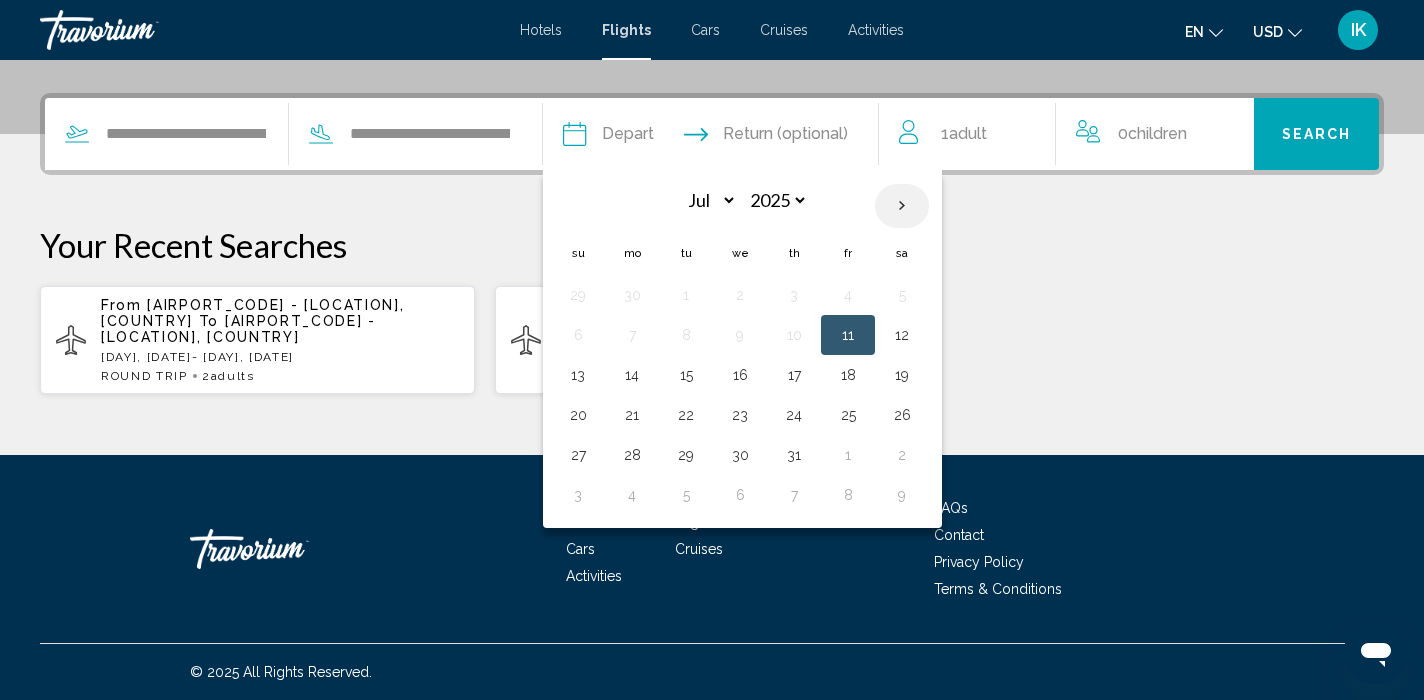 click at bounding box center [902, 206] 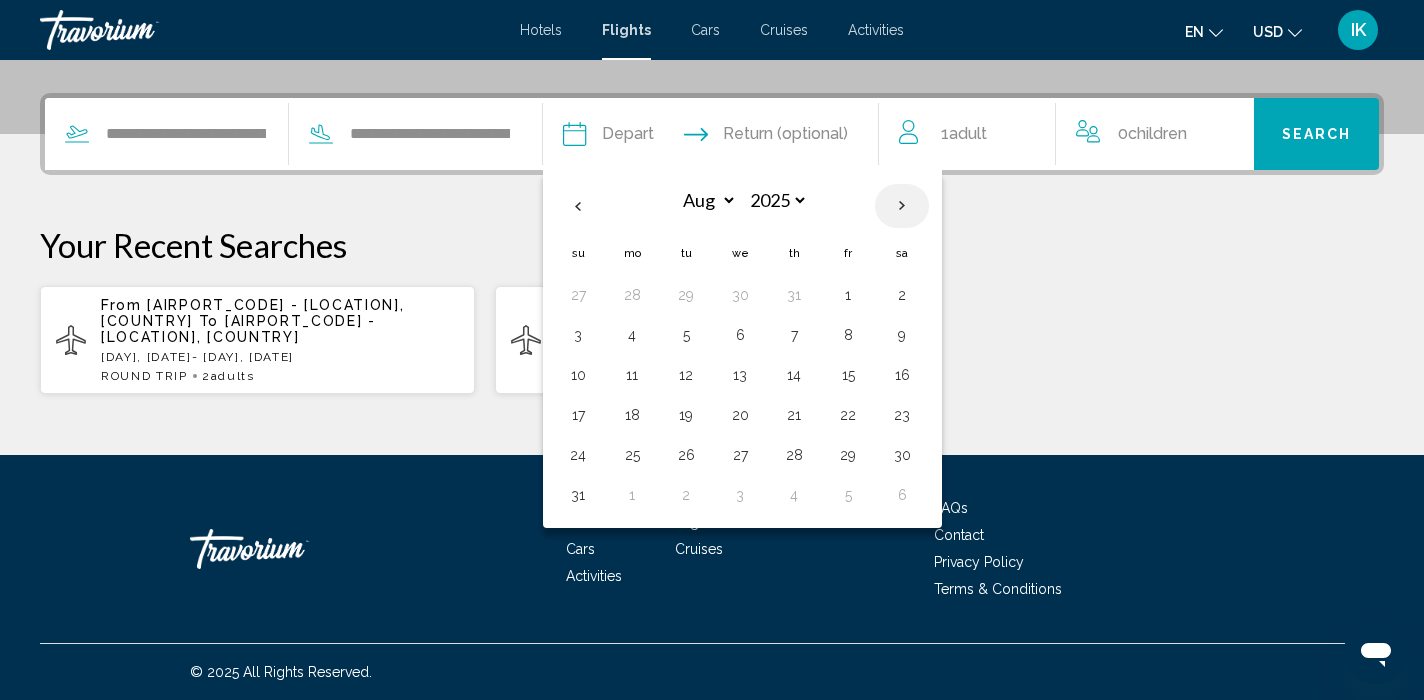 click at bounding box center (902, 206) 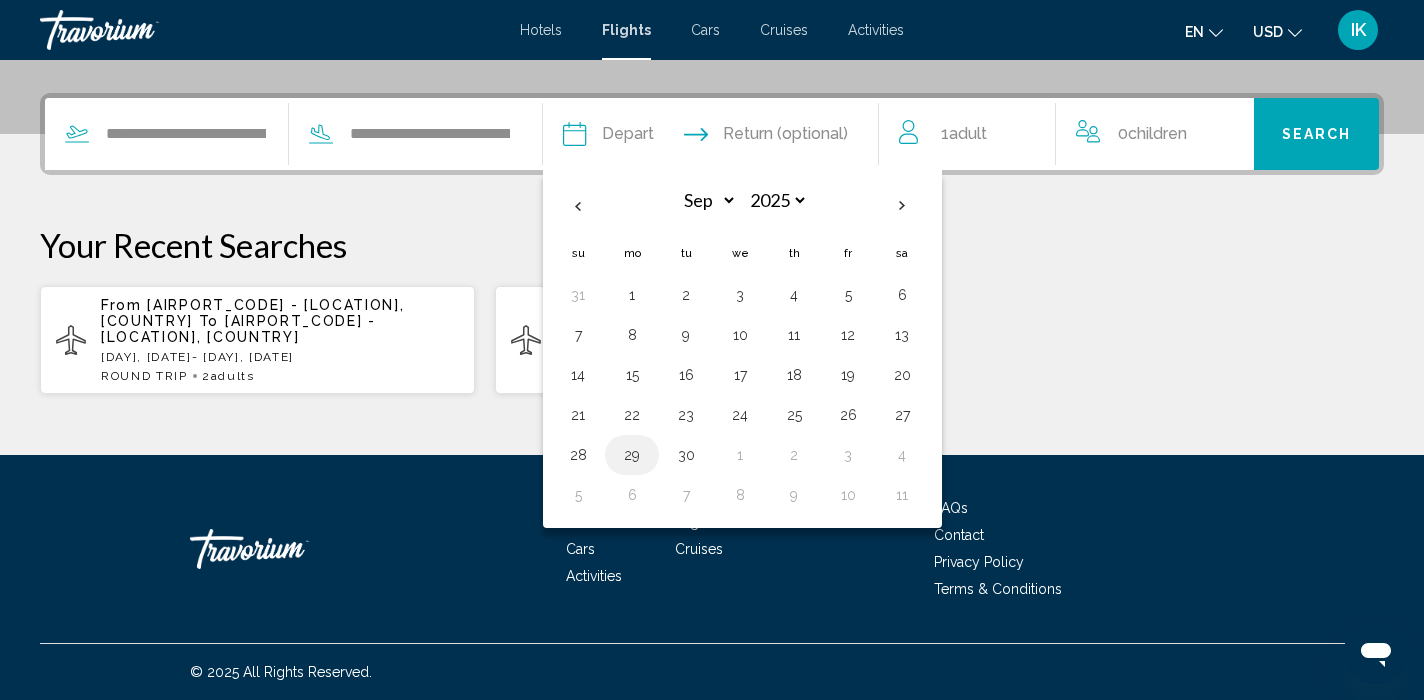 click on "29" at bounding box center (632, 455) 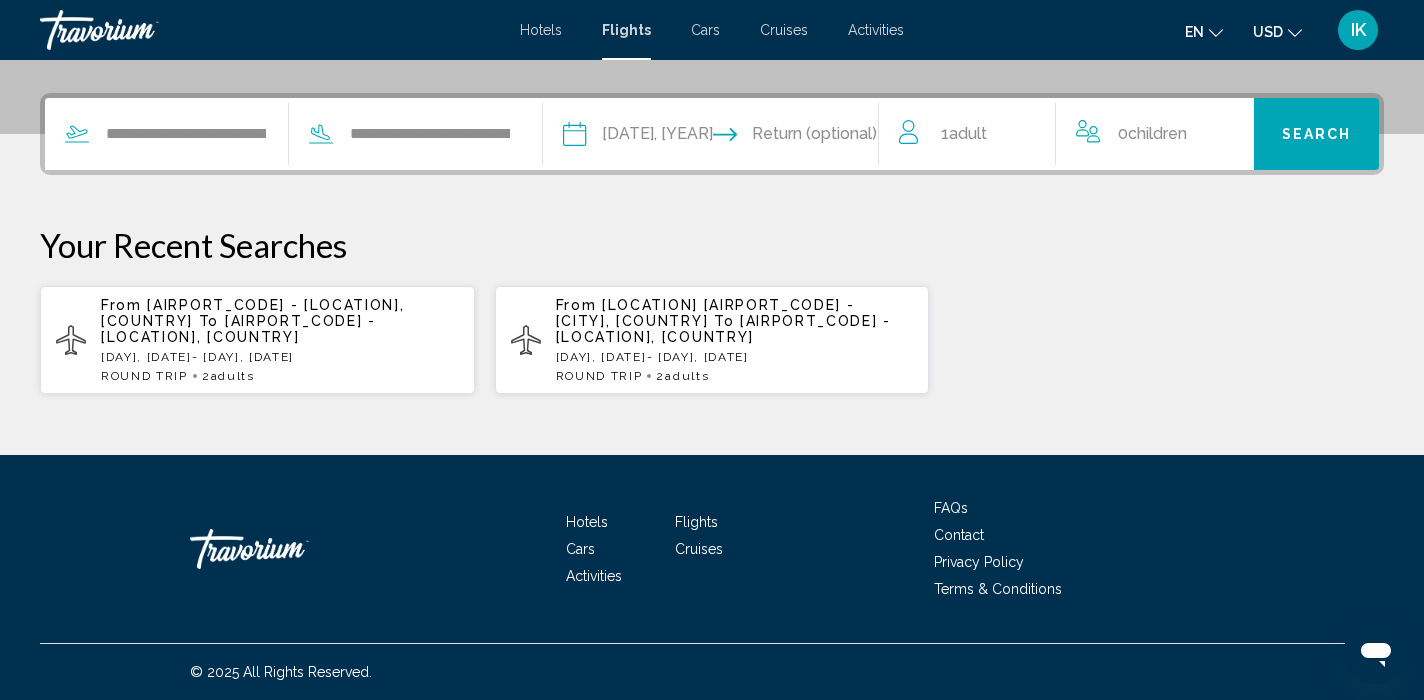 click at bounding box center [804, 137] 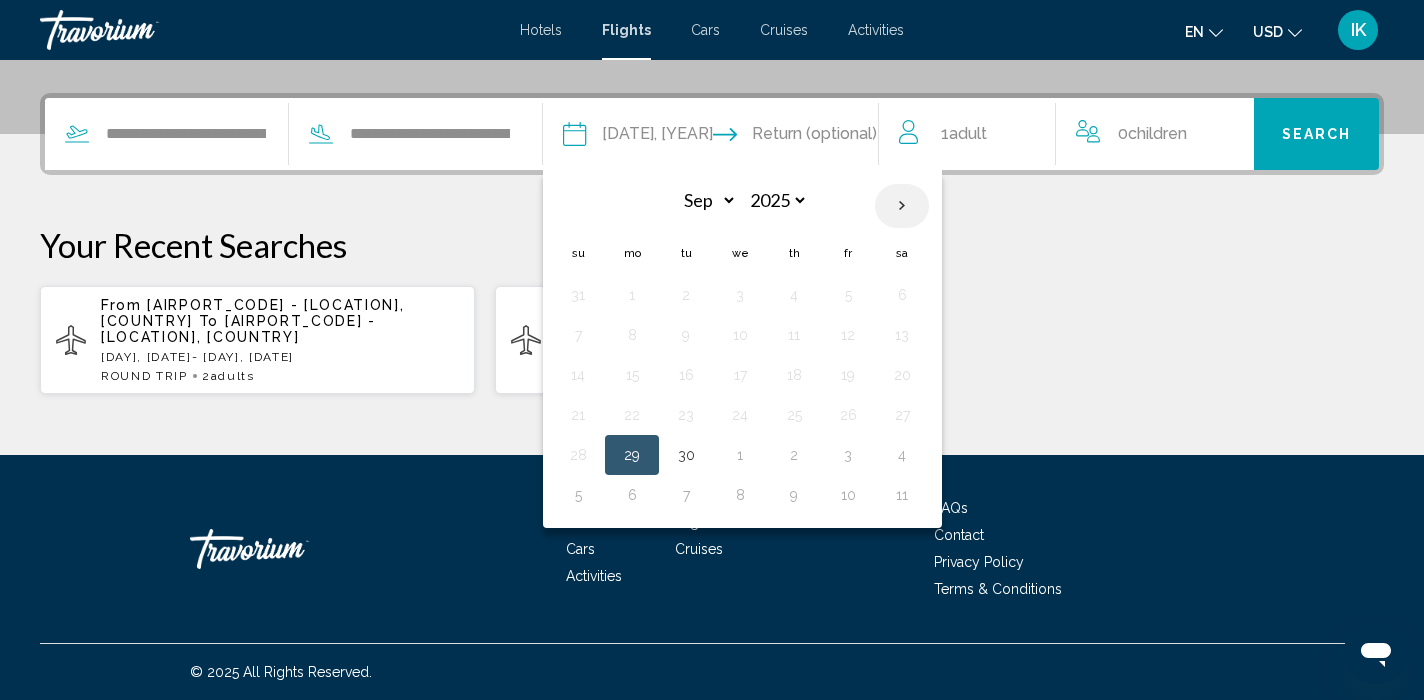 click at bounding box center [902, 206] 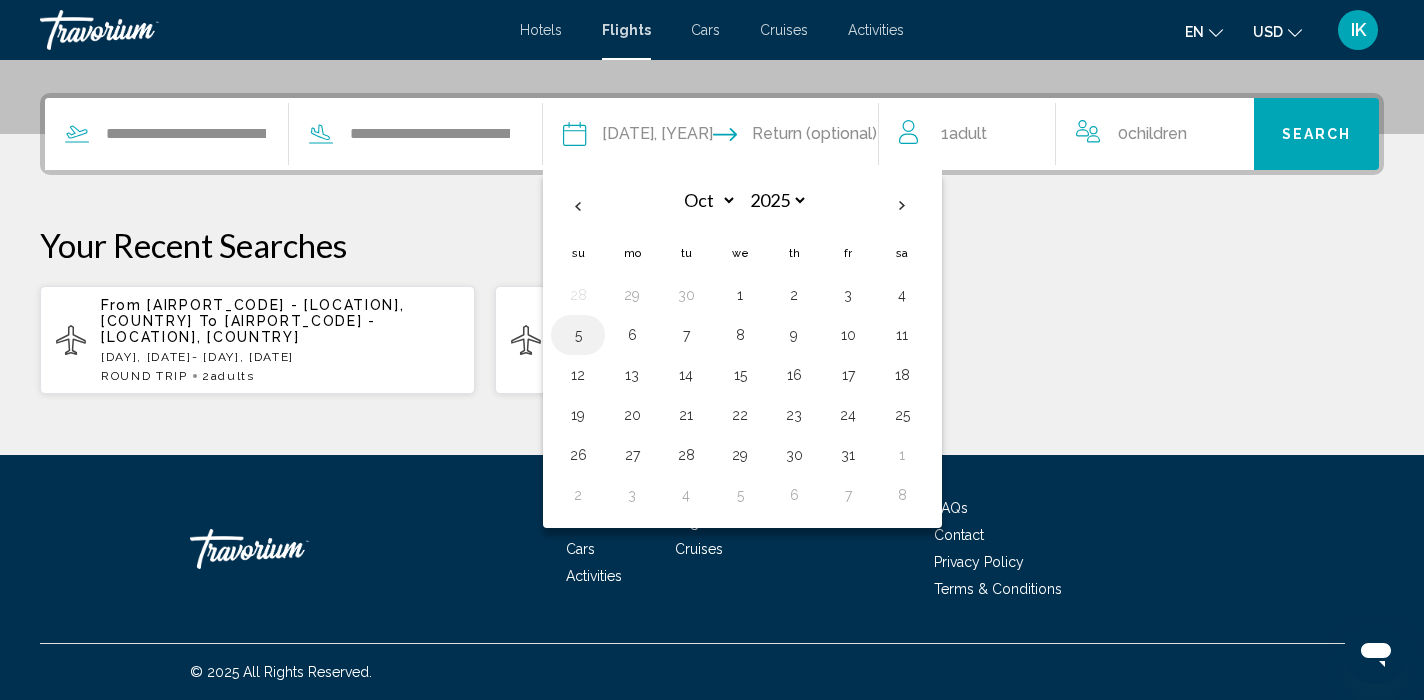 click on "5" at bounding box center [578, 335] 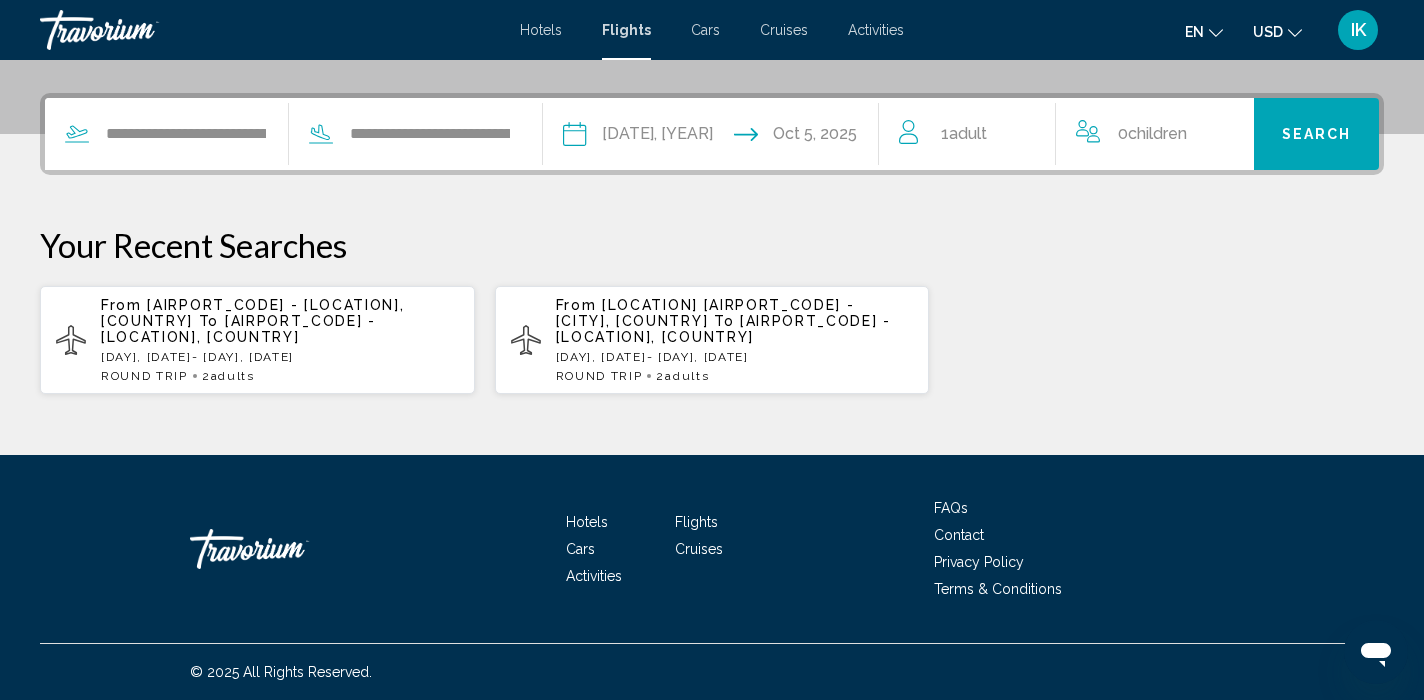 click at bounding box center [911, 132] 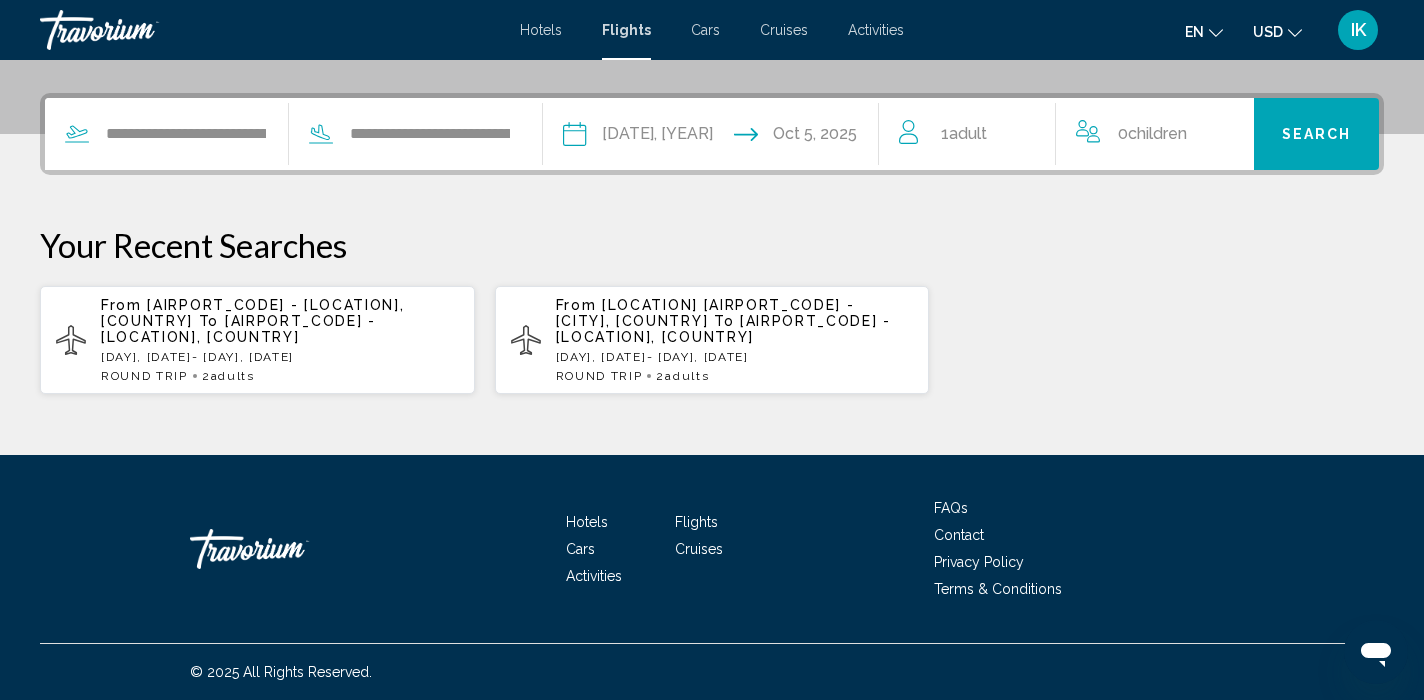 click on "Adult" at bounding box center [968, 133] 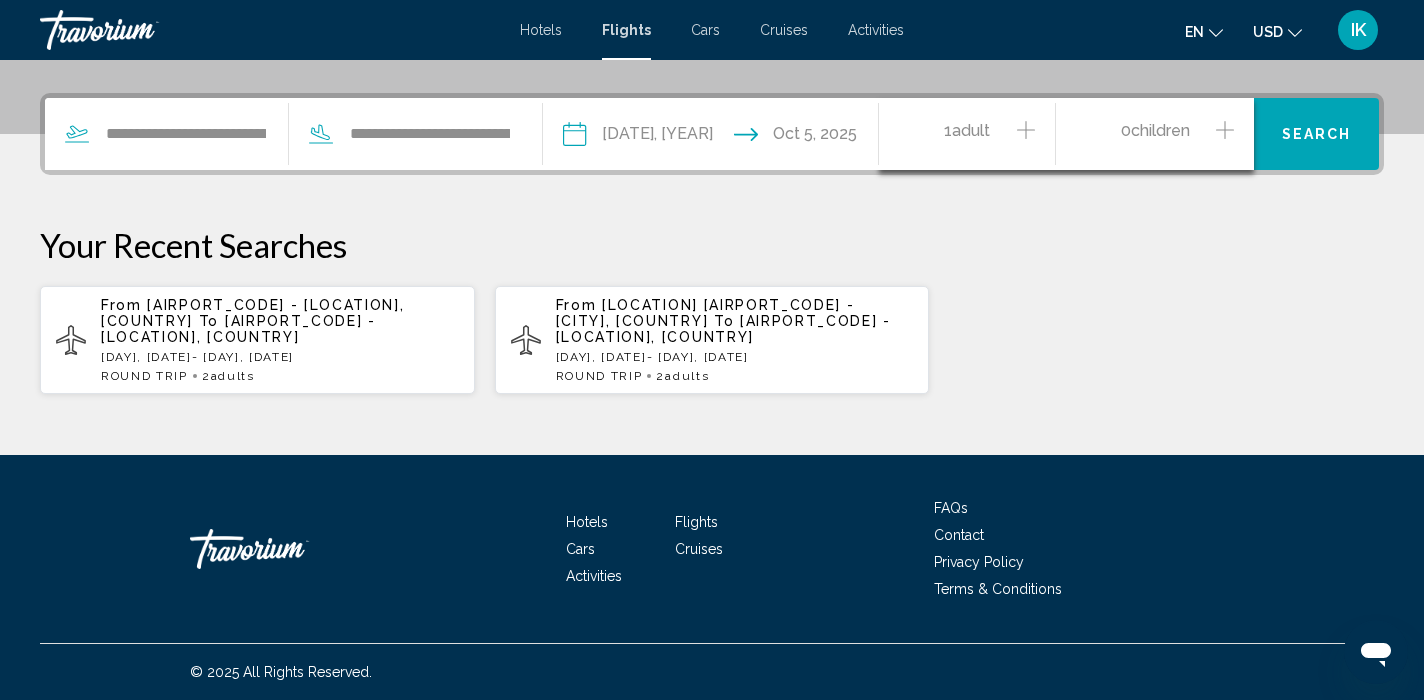 click at bounding box center [1026, 130] 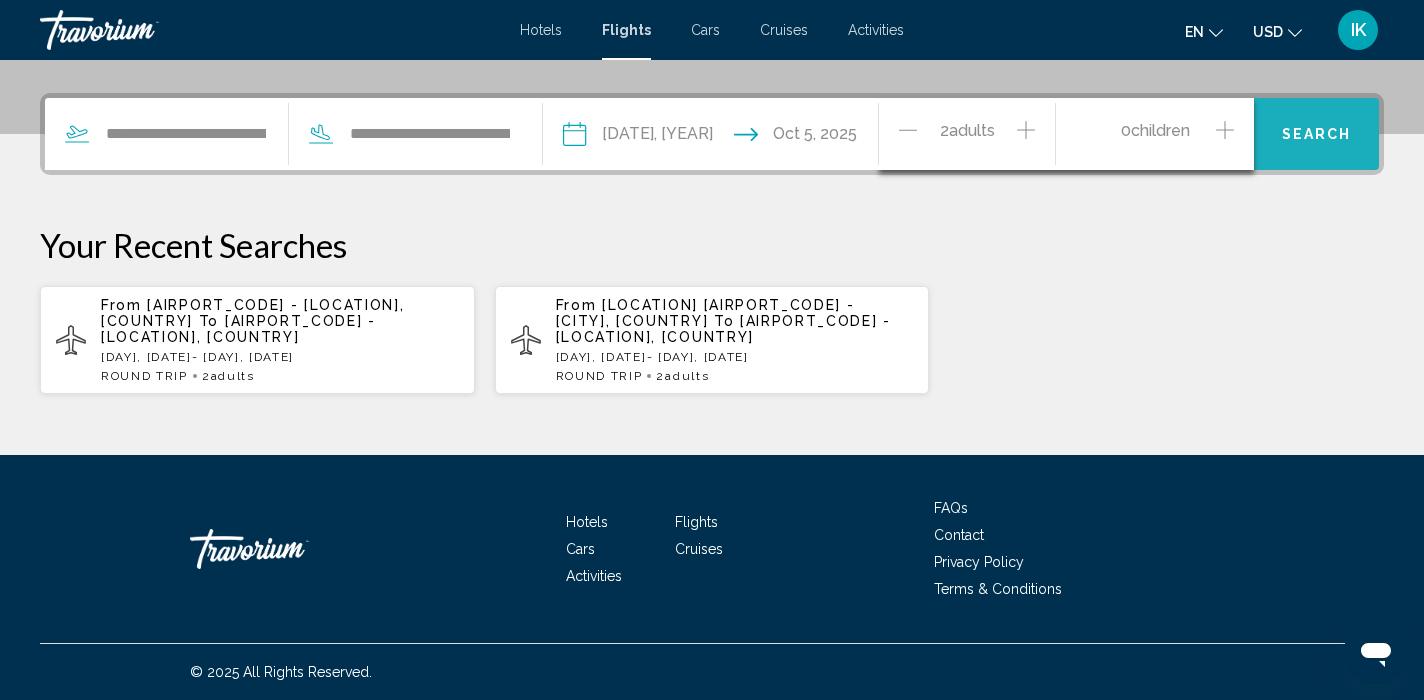 click on "Search" at bounding box center [1317, 135] 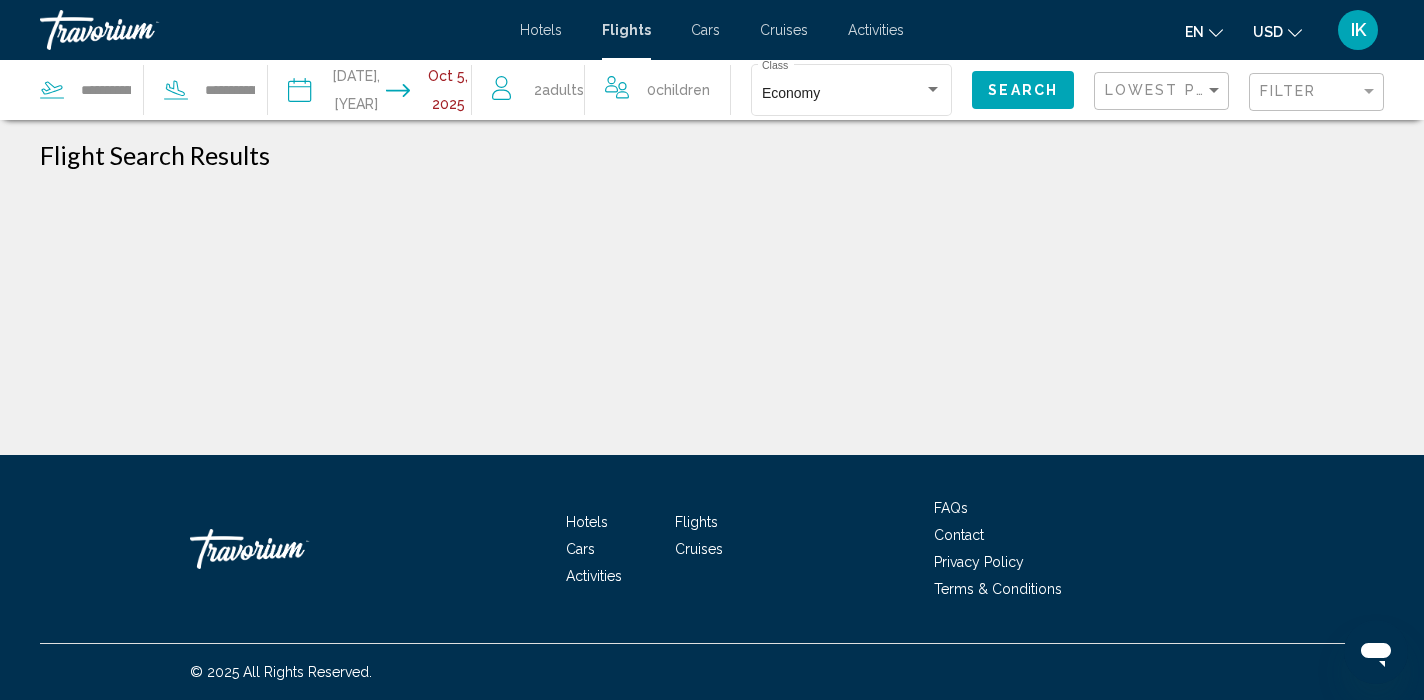 scroll, scrollTop: 0, scrollLeft: 0, axis: both 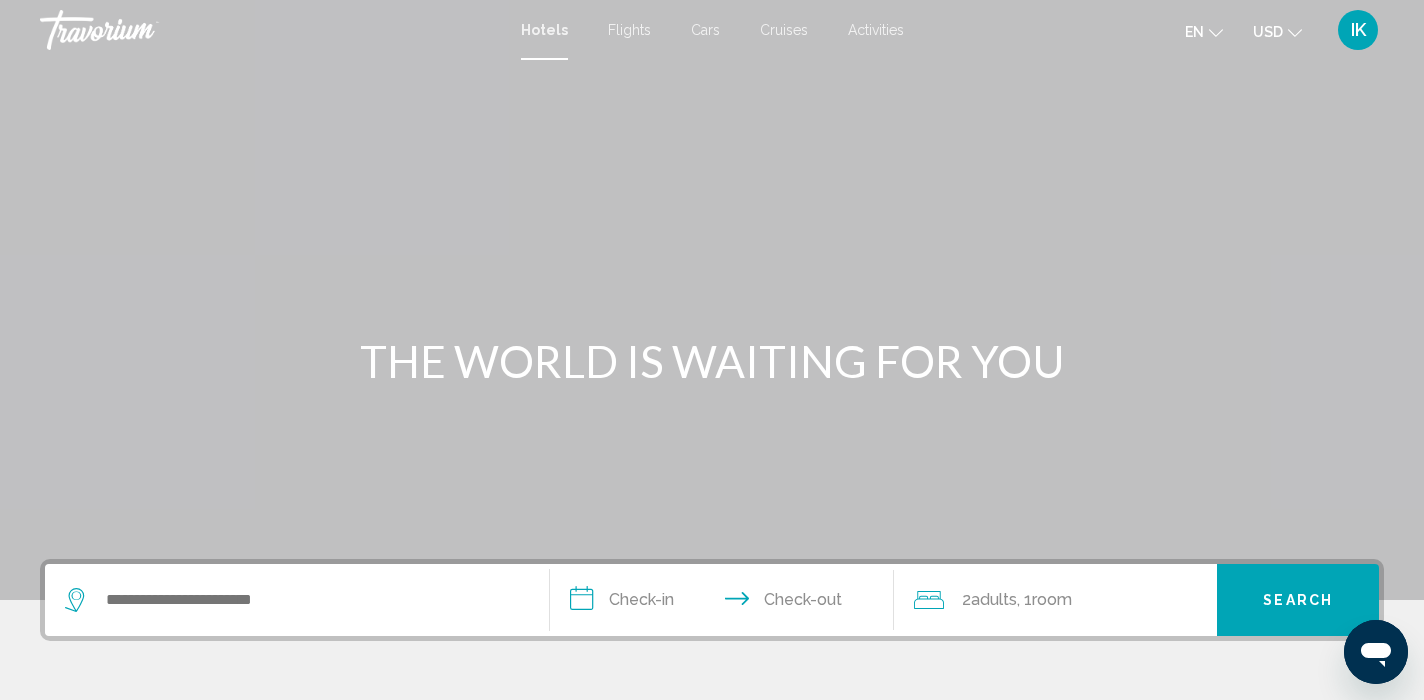click on "Flights" at bounding box center [629, 30] 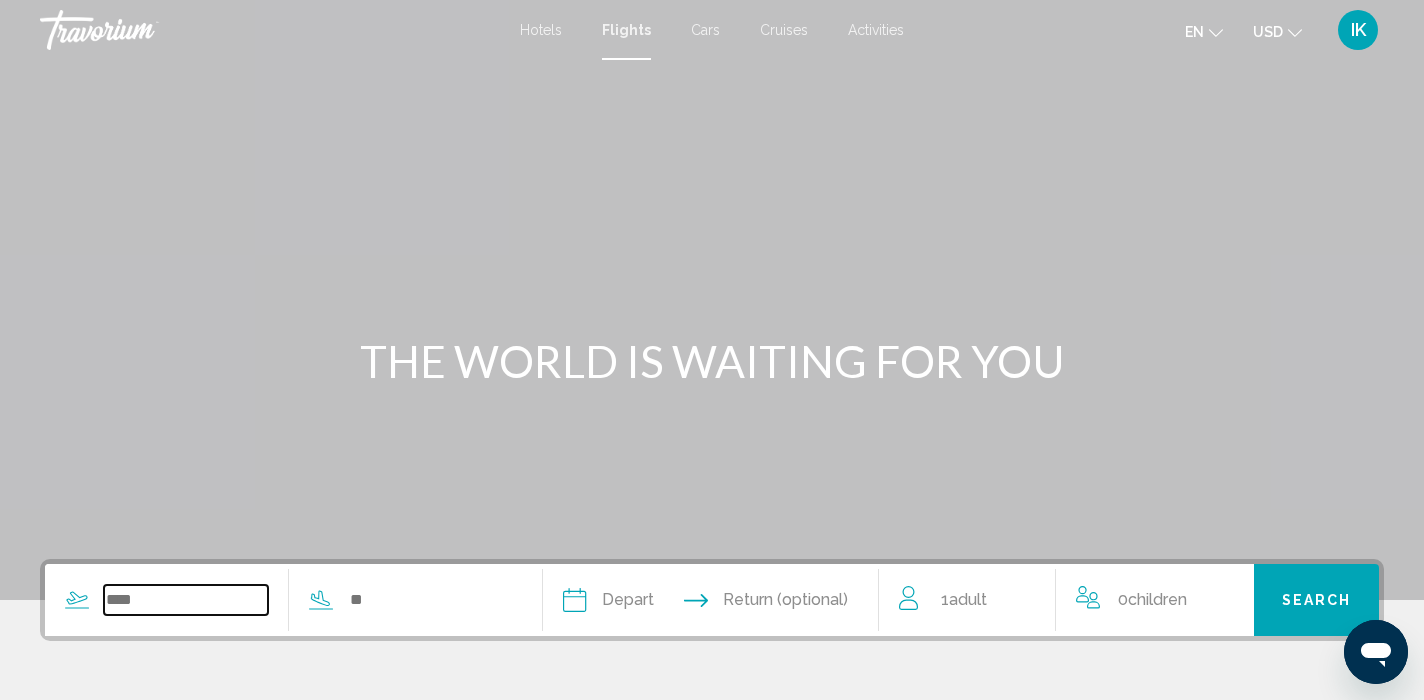 click at bounding box center (186, 600) 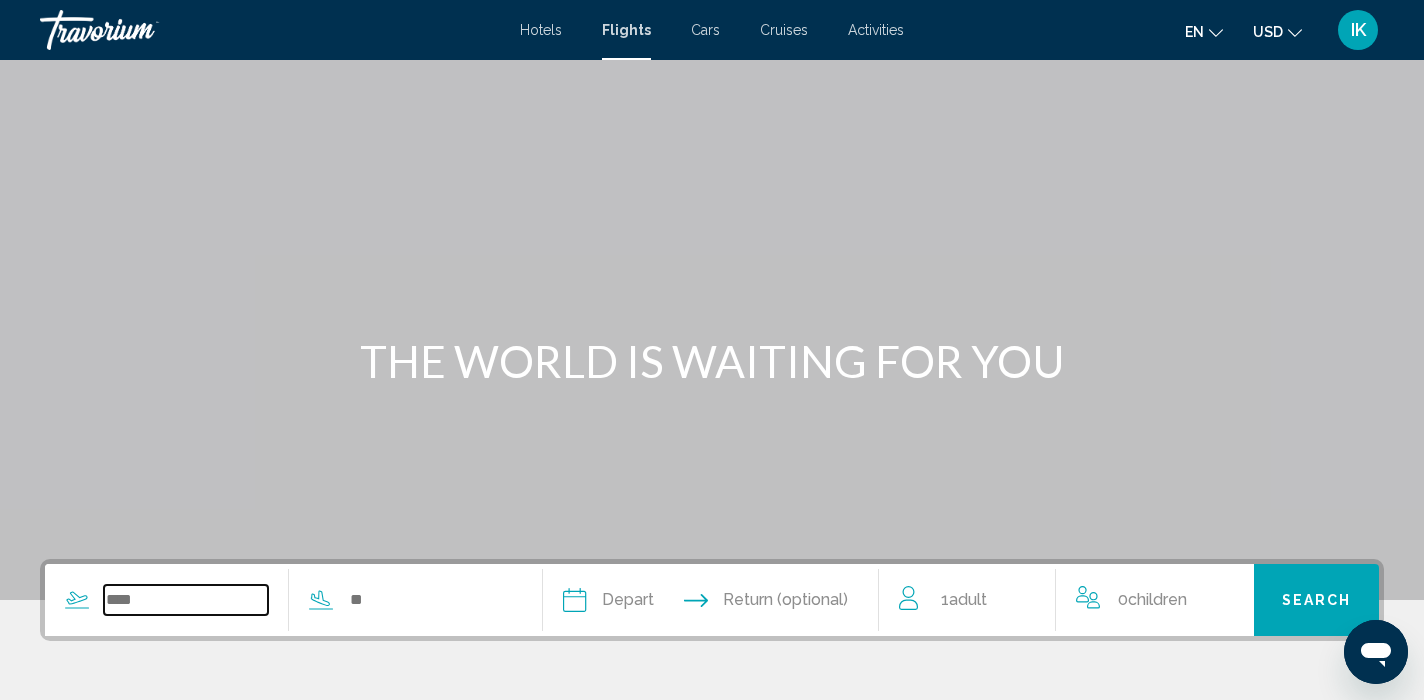 scroll, scrollTop: 485, scrollLeft: 0, axis: vertical 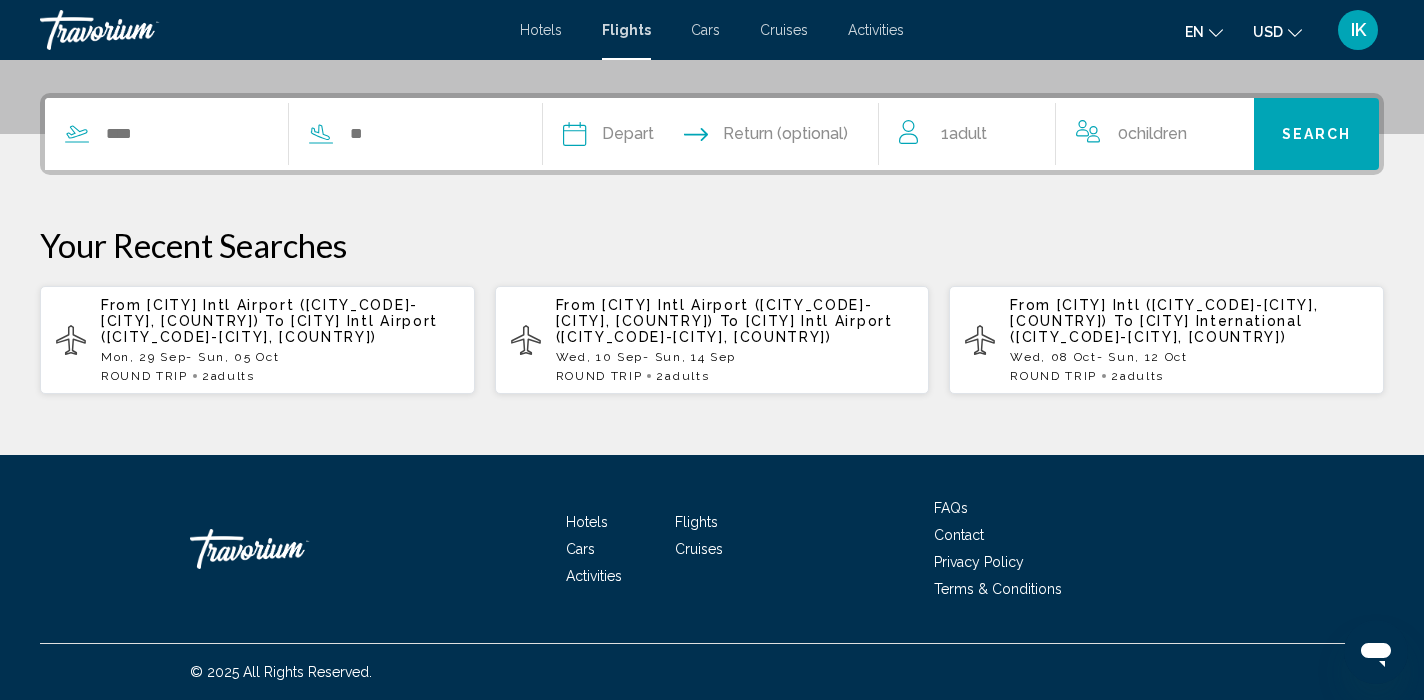 click on "[CITY] Intl Airport ([CITY_CODE]-[CITY], [COUNTRY])" at bounding box center [269, 329] 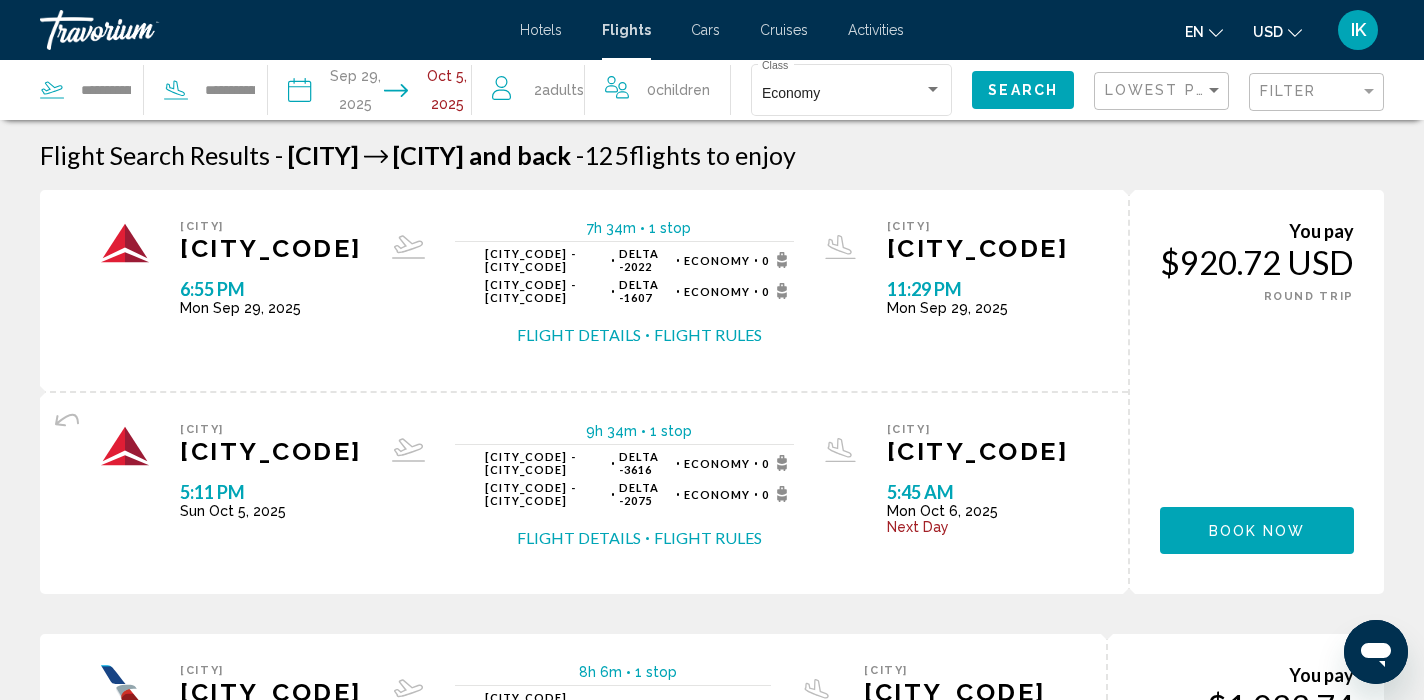 scroll, scrollTop: 0, scrollLeft: 0, axis: both 